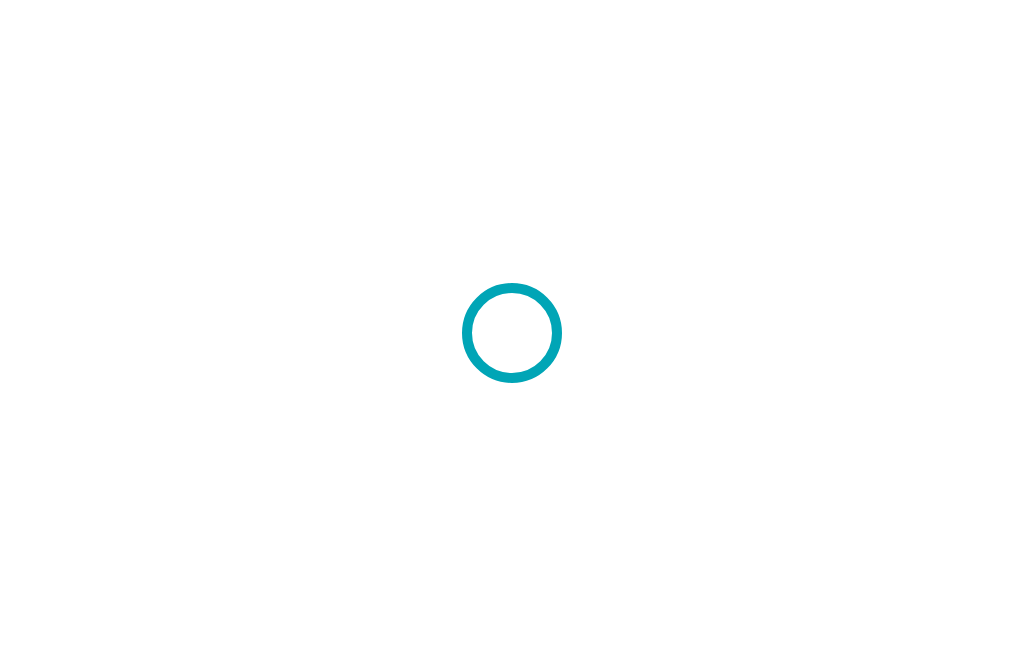 scroll, scrollTop: 0, scrollLeft: 0, axis: both 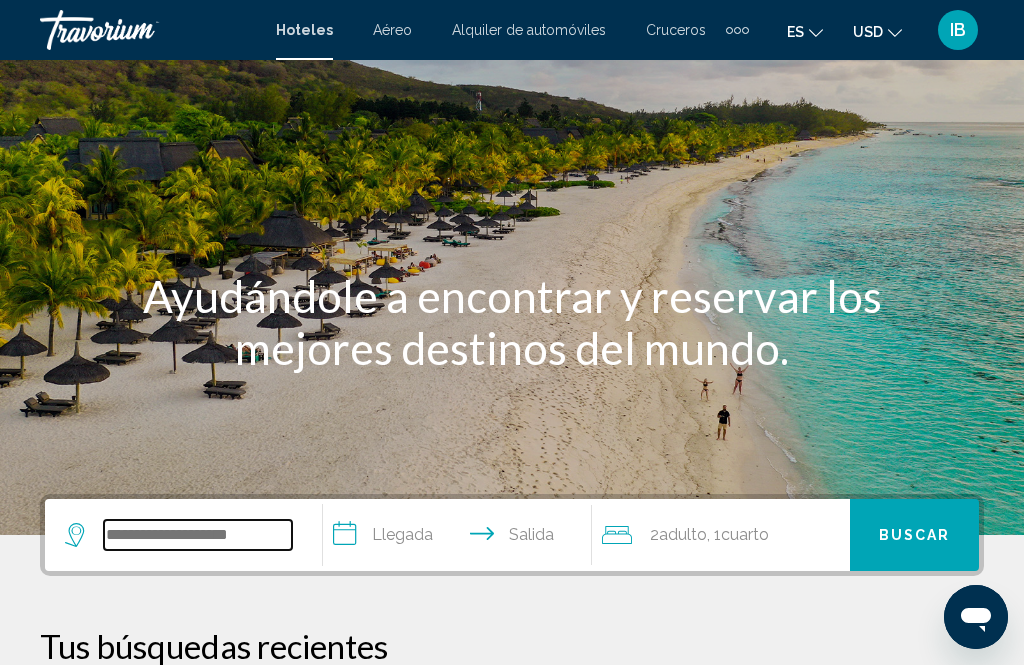 click at bounding box center [198, 535] 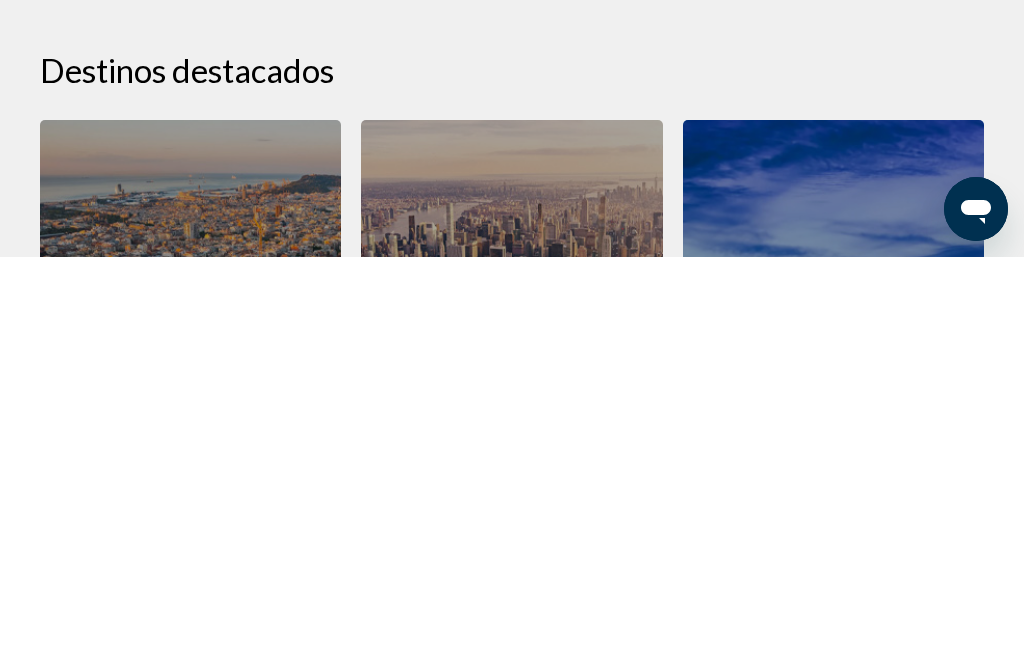 scroll, scrollTop: 439, scrollLeft: 0, axis: vertical 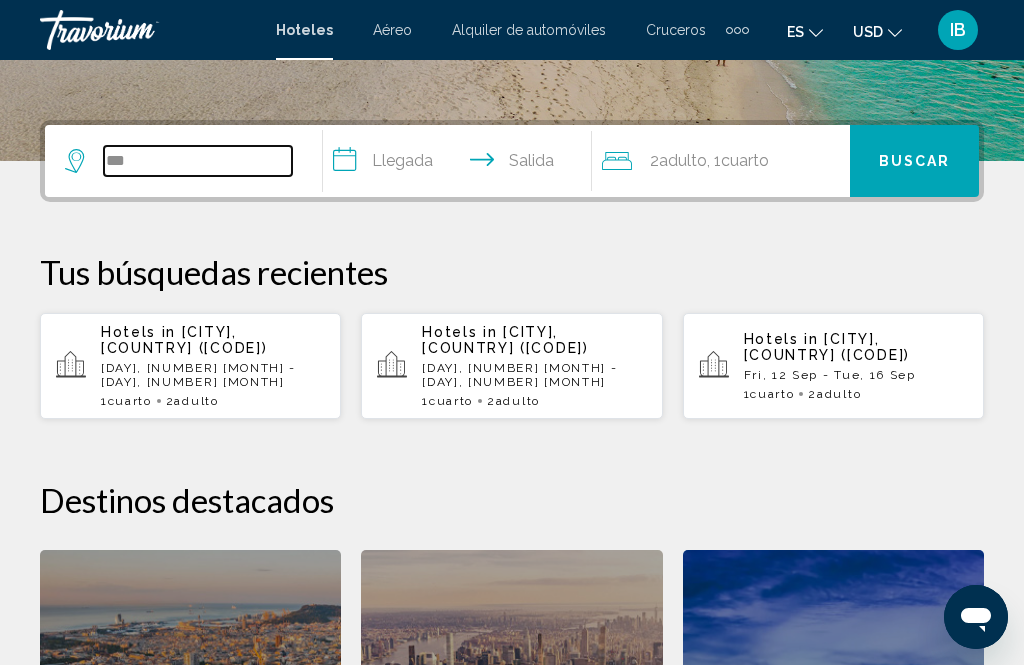 type on "***" 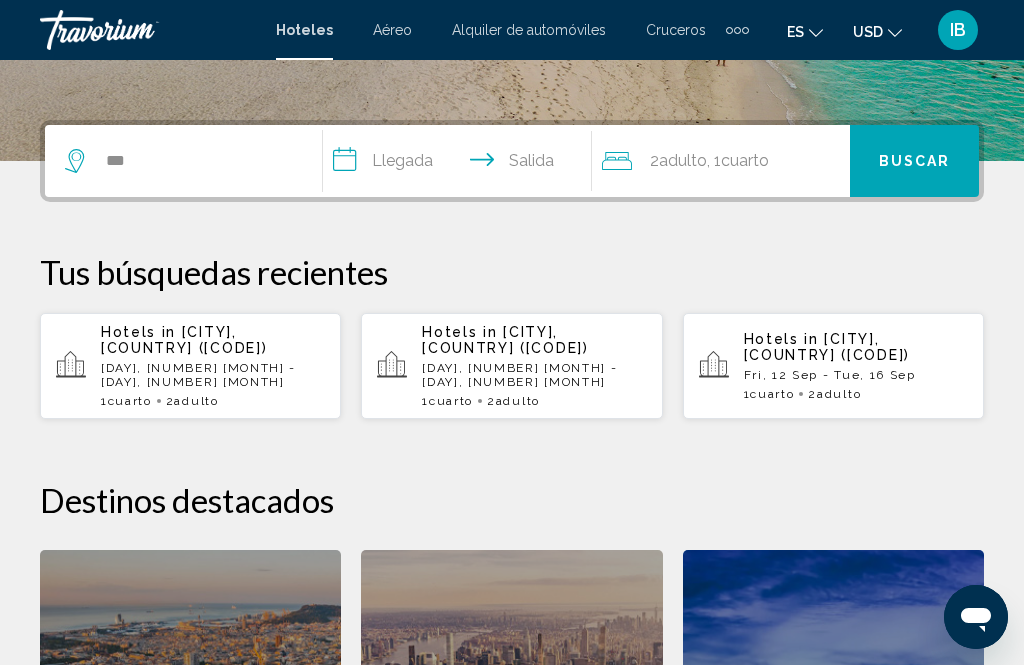 click on "Tus búsquedas recientes" at bounding box center [512, 272] 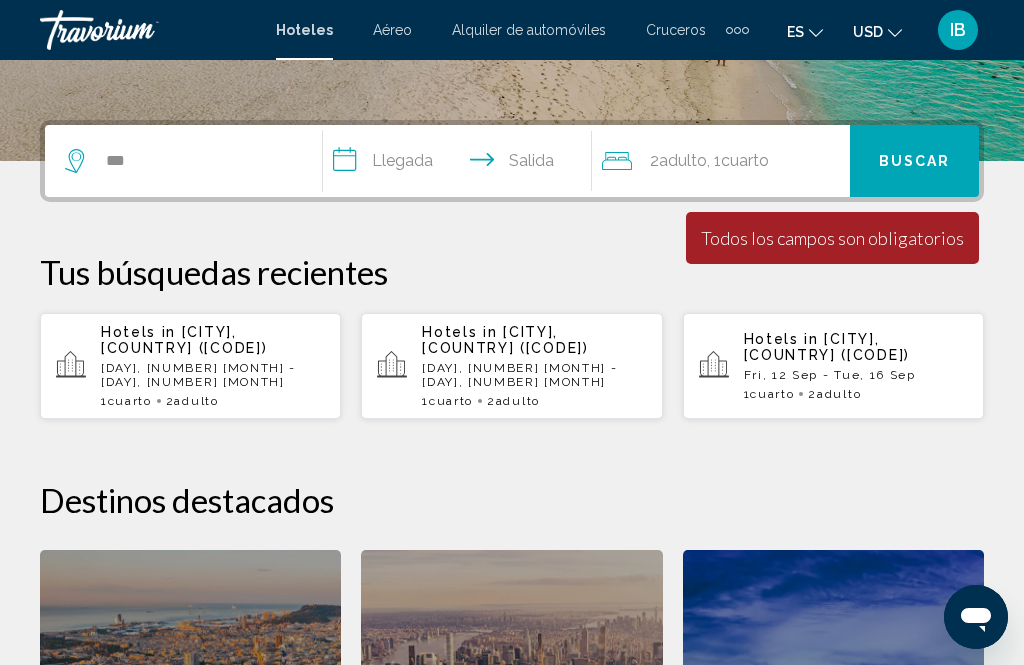 click on "IB" at bounding box center [958, 30] 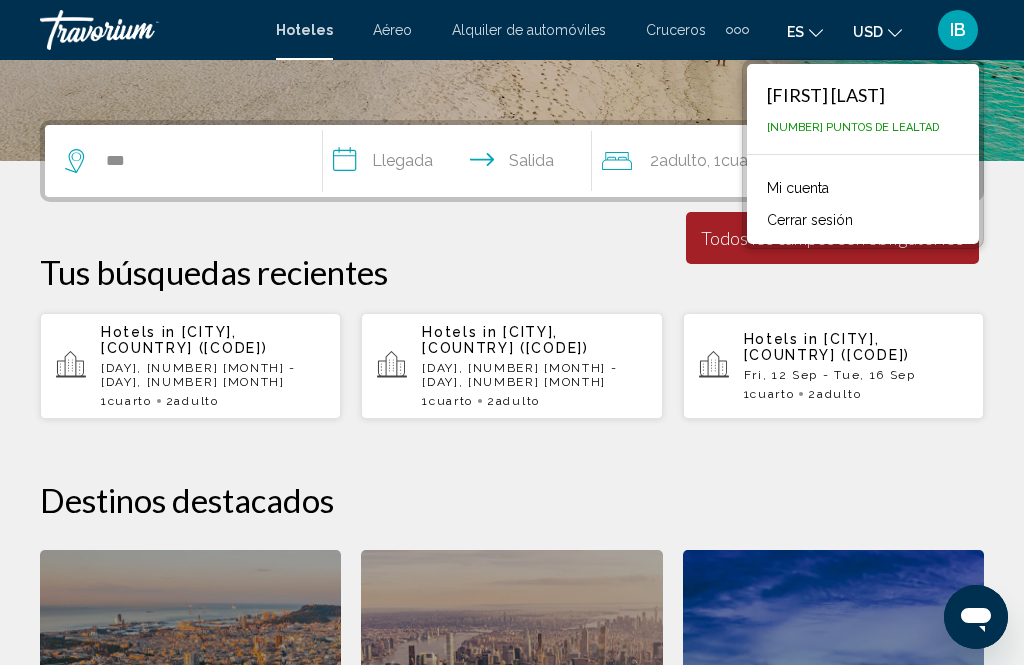 click on "Mi cuenta" at bounding box center (798, 188) 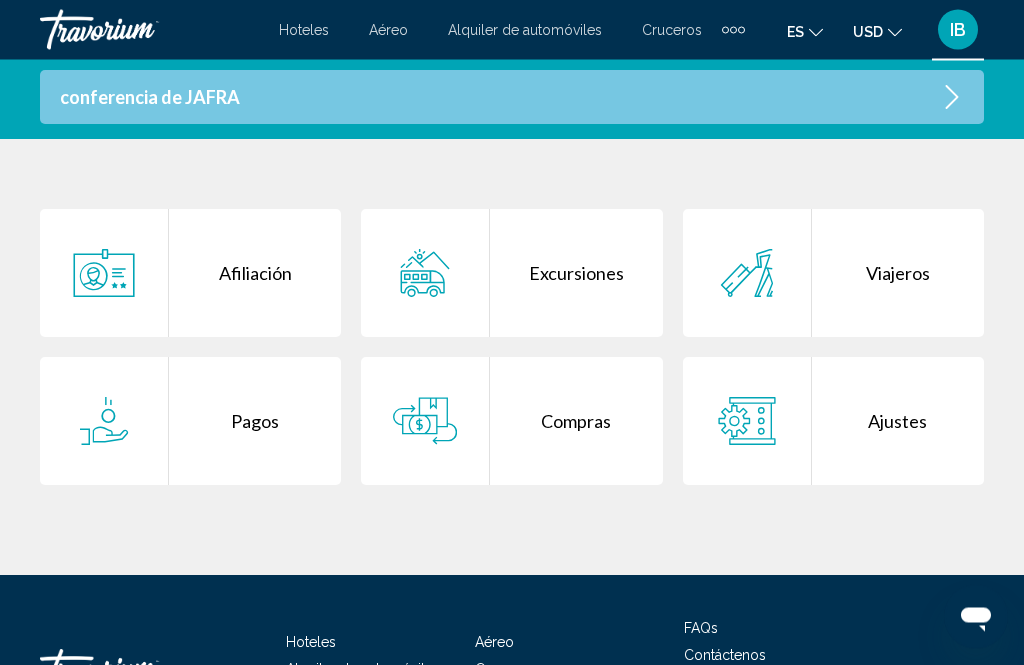 scroll, scrollTop: 564, scrollLeft: 0, axis: vertical 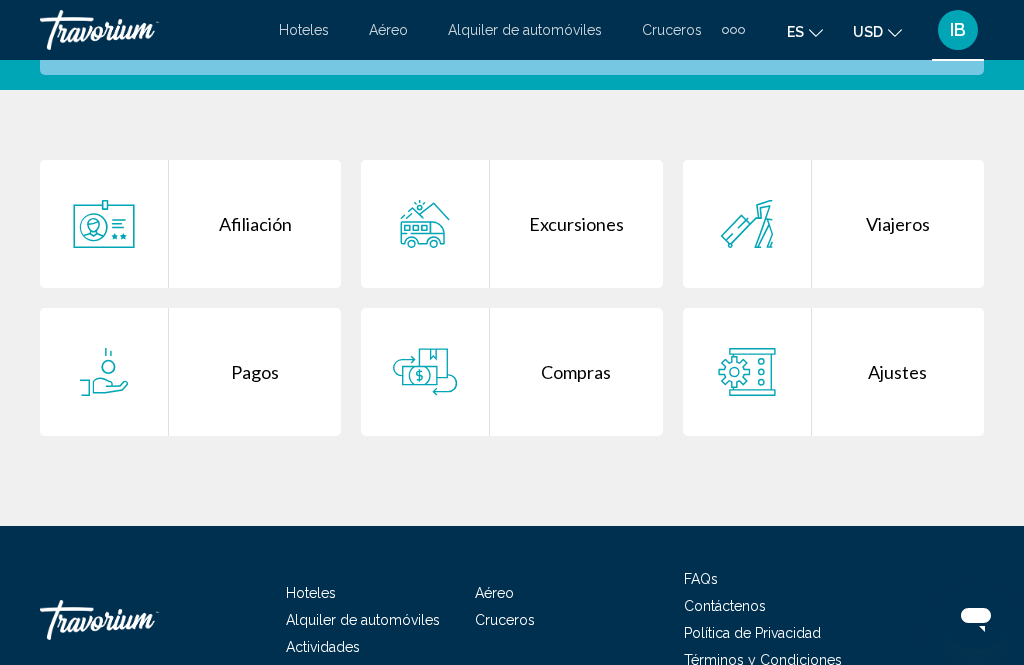 click on "Afiliación" at bounding box center (255, 224) 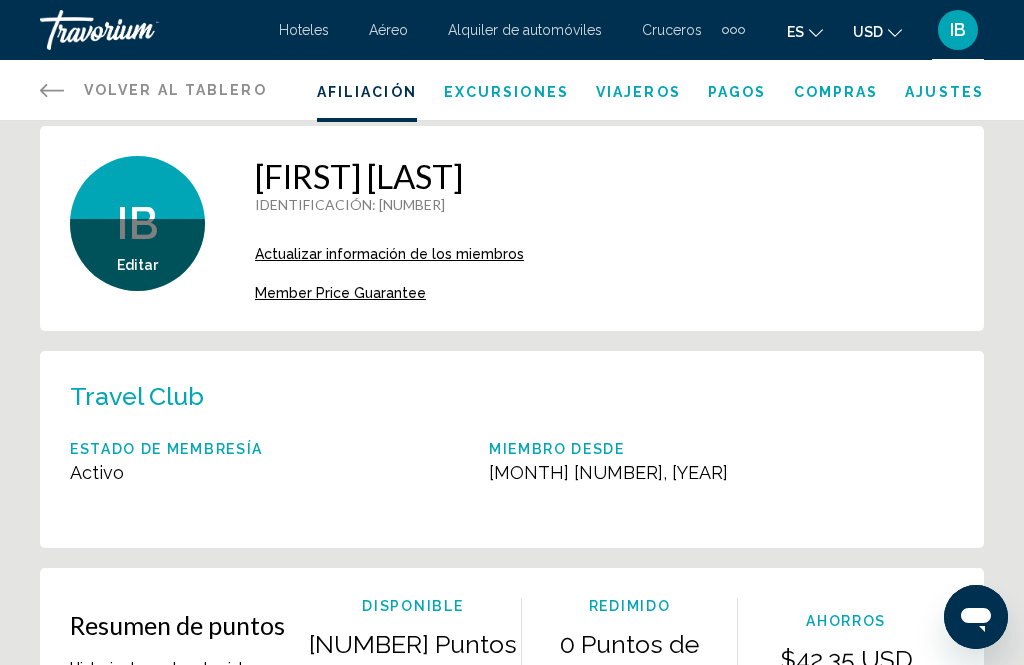 scroll, scrollTop: 0, scrollLeft: 0, axis: both 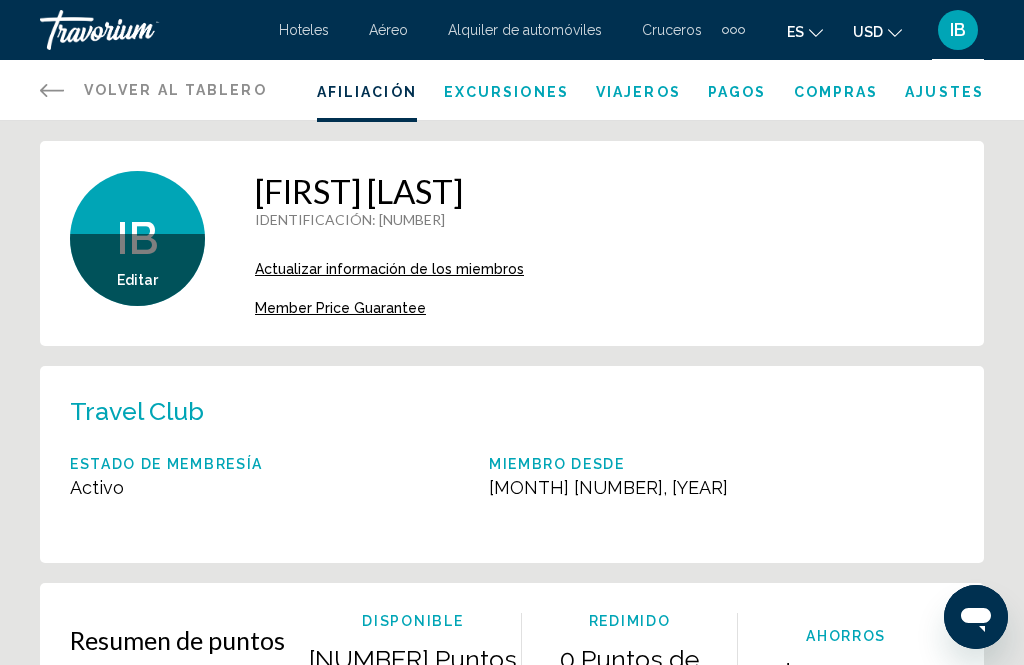 click on "Compras" at bounding box center (836, 90) 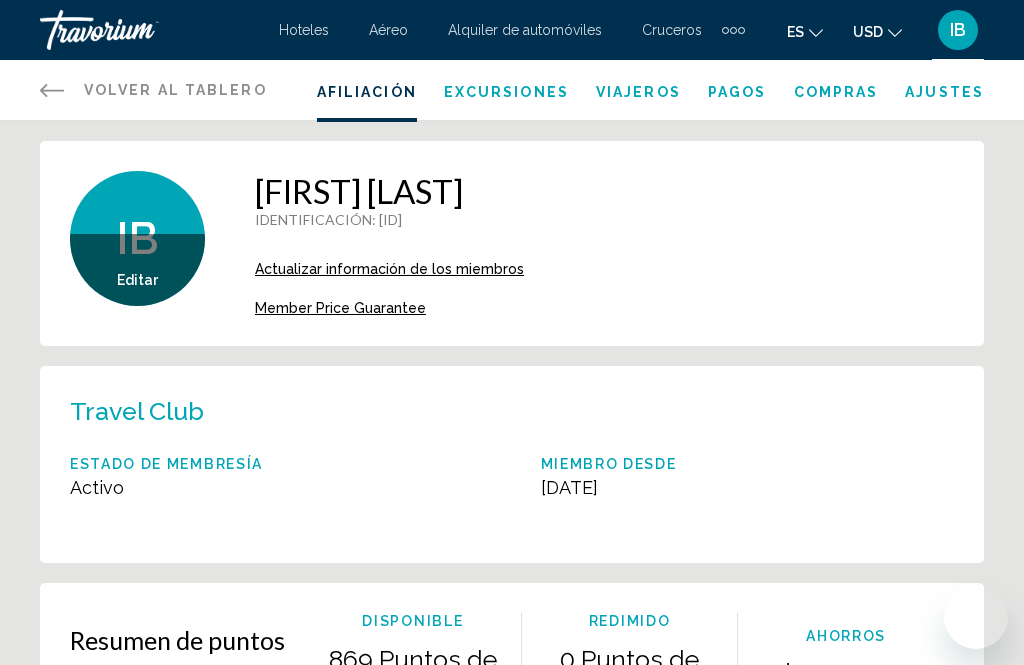 scroll, scrollTop: 0, scrollLeft: 0, axis: both 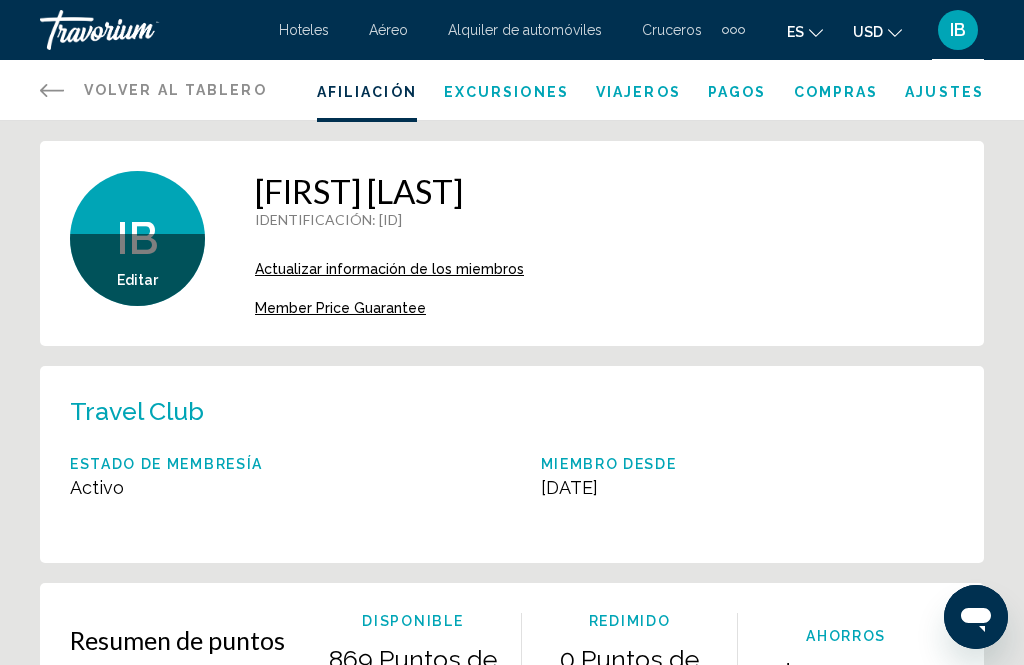 click on "Pagos" at bounding box center (737, 92) 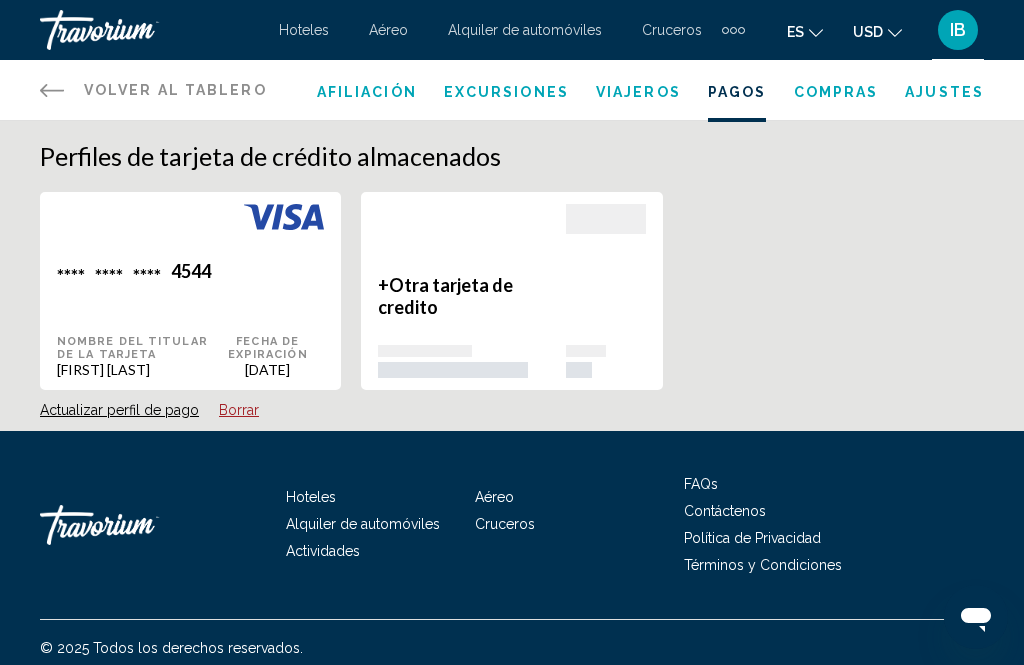click on "Afiliación
Excursiones
Viajeros
Pagos
Compras
Ajustes" at bounding box center [650, 90] 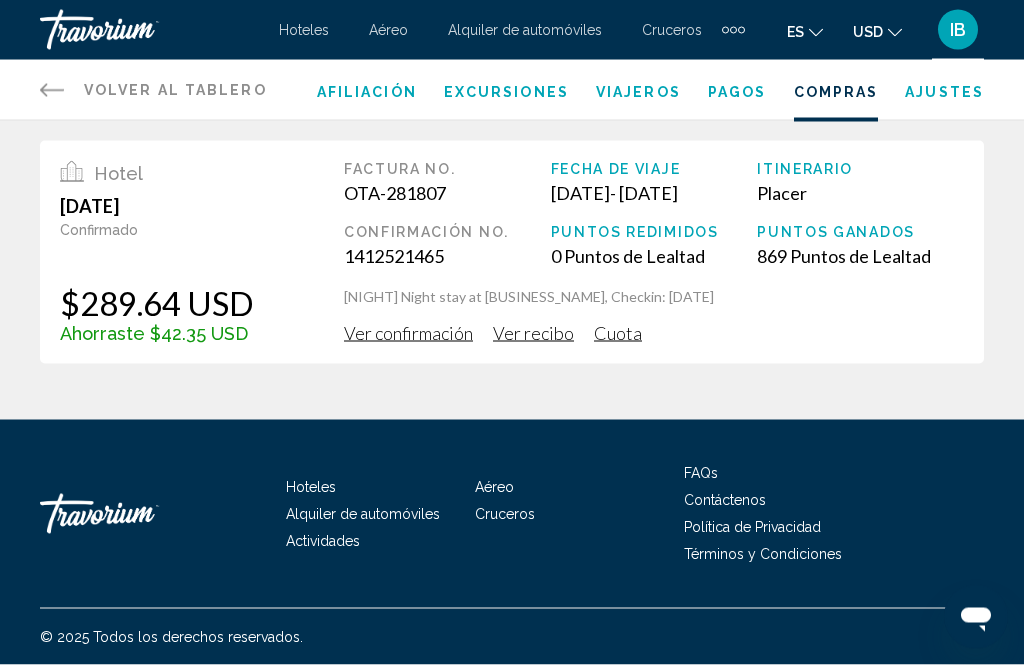 scroll, scrollTop: 0, scrollLeft: 0, axis: both 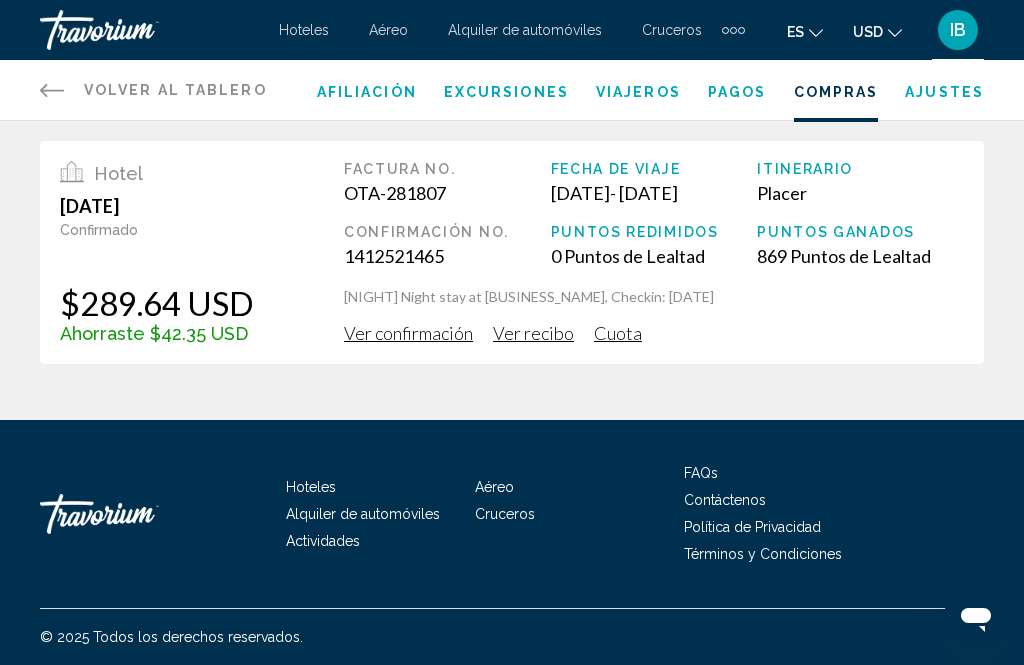 click on "Ver confirmación" at bounding box center (408, 333) 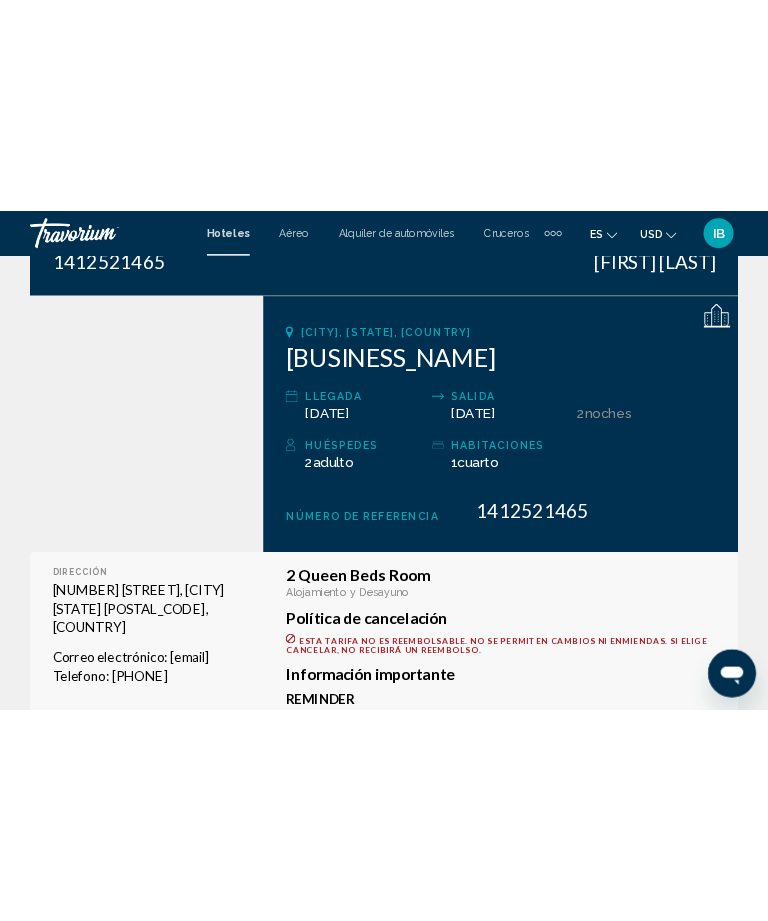 scroll, scrollTop: 0, scrollLeft: 0, axis: both 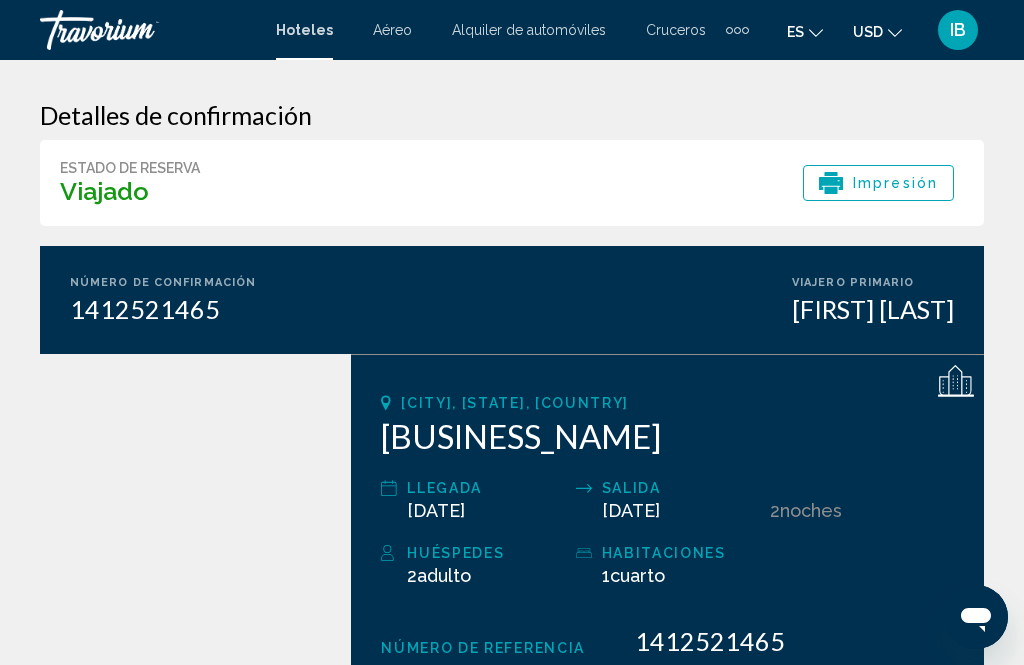 click on "Hoteles" at bounding box center [304, 30] 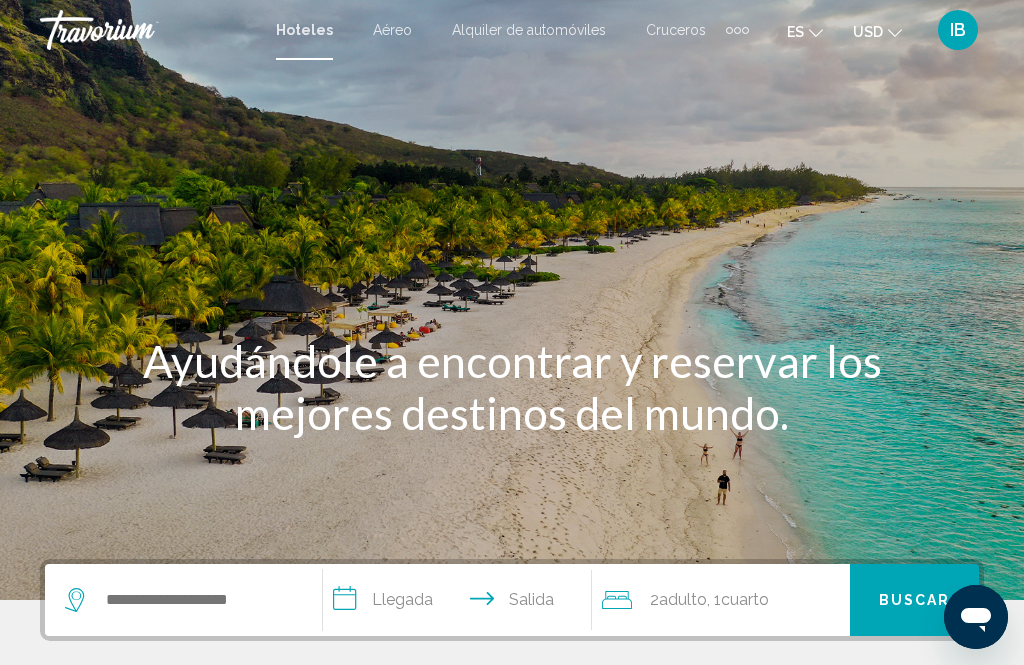 click on "IB" at bounding box center [958, 30] 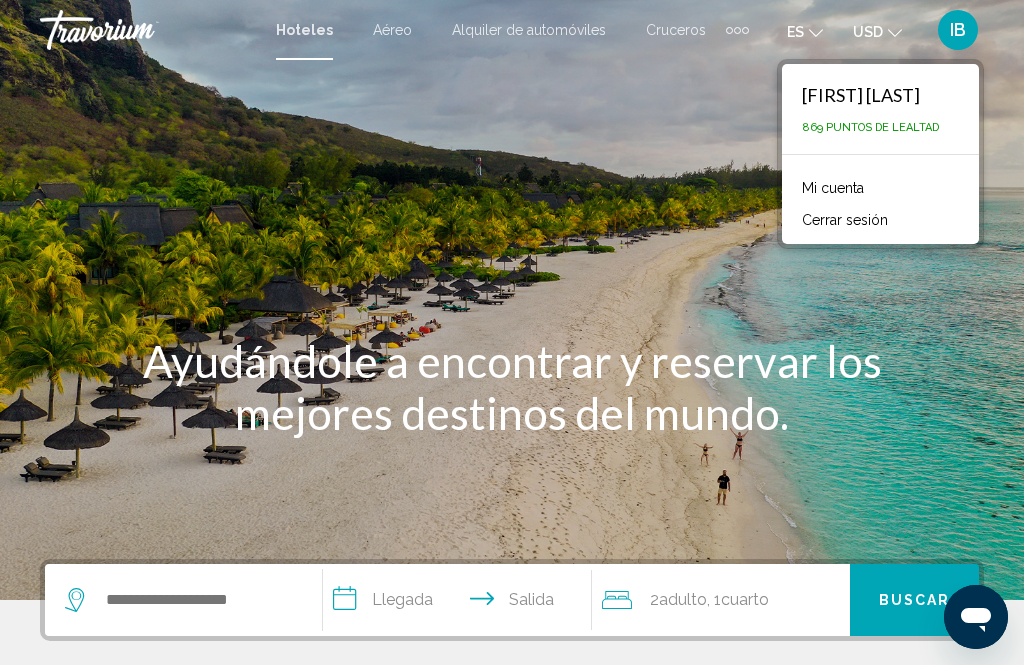 click on "Mi cuenta" at bounding box center (833, 188) 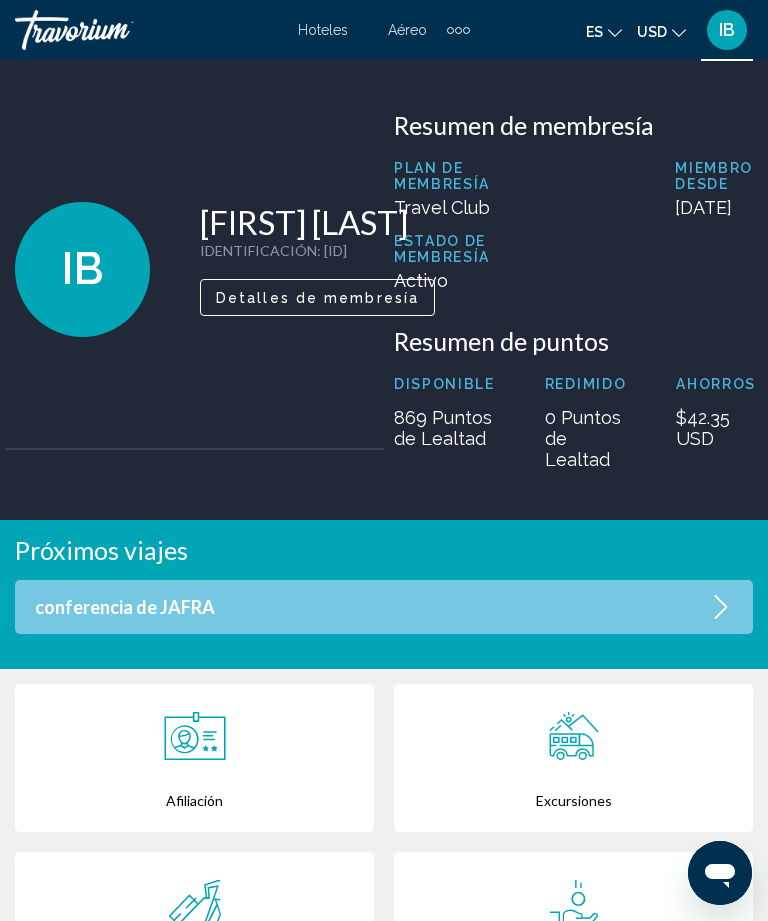 click at bounding box center (721, 607) 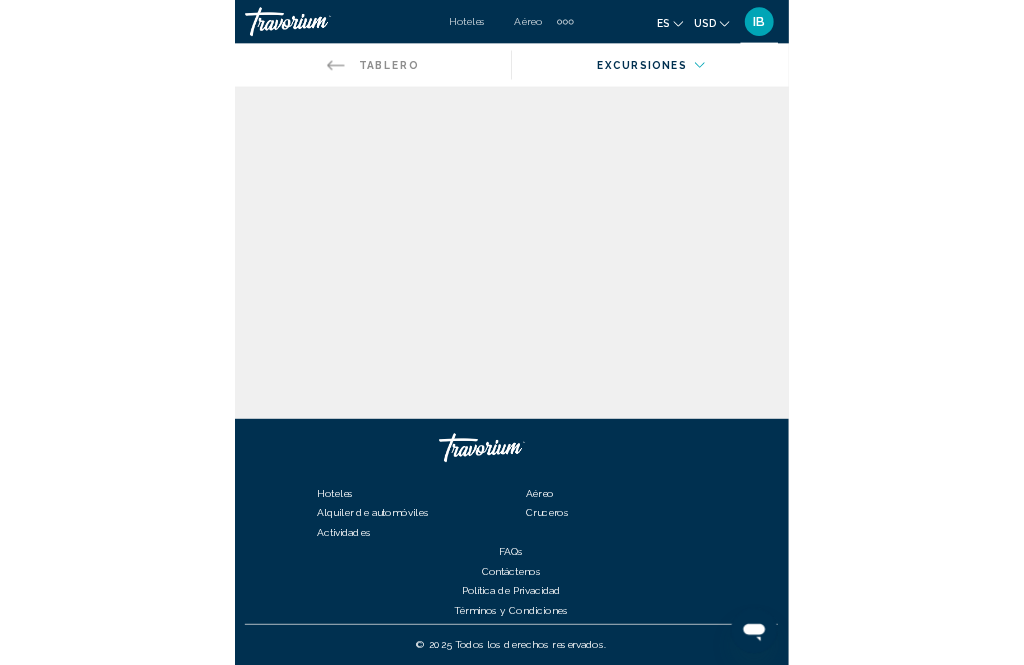 scroll, scrollTop: 0, scrollLeft: 0, axis: both 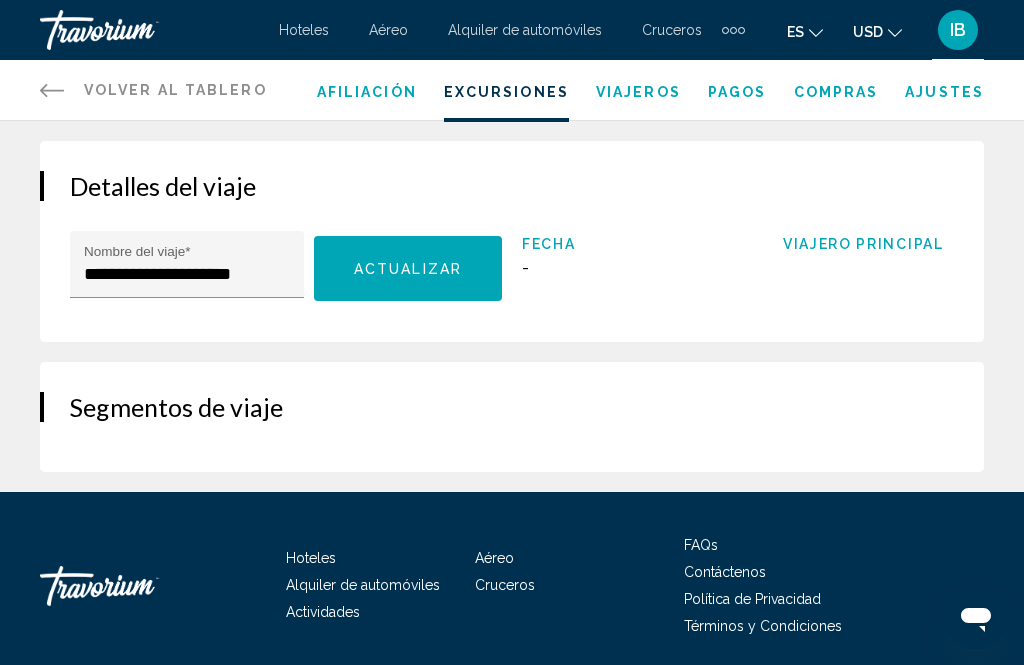 click on "Actualizar" at bounding box center [408, 269] 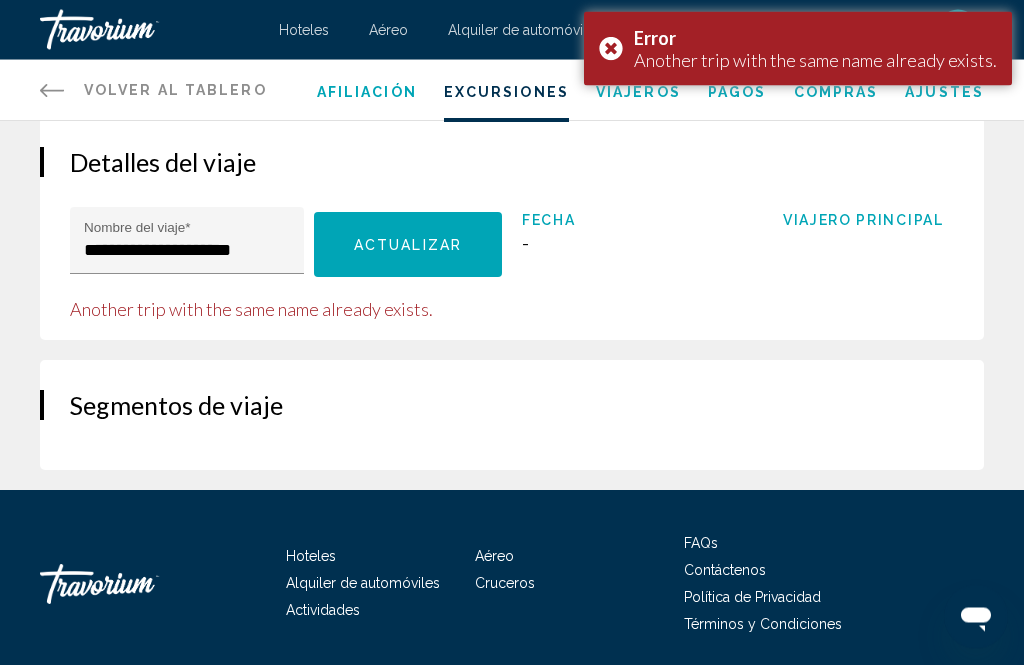 scroll, scrollTop: 0, scrollLeft: 0, axis: both 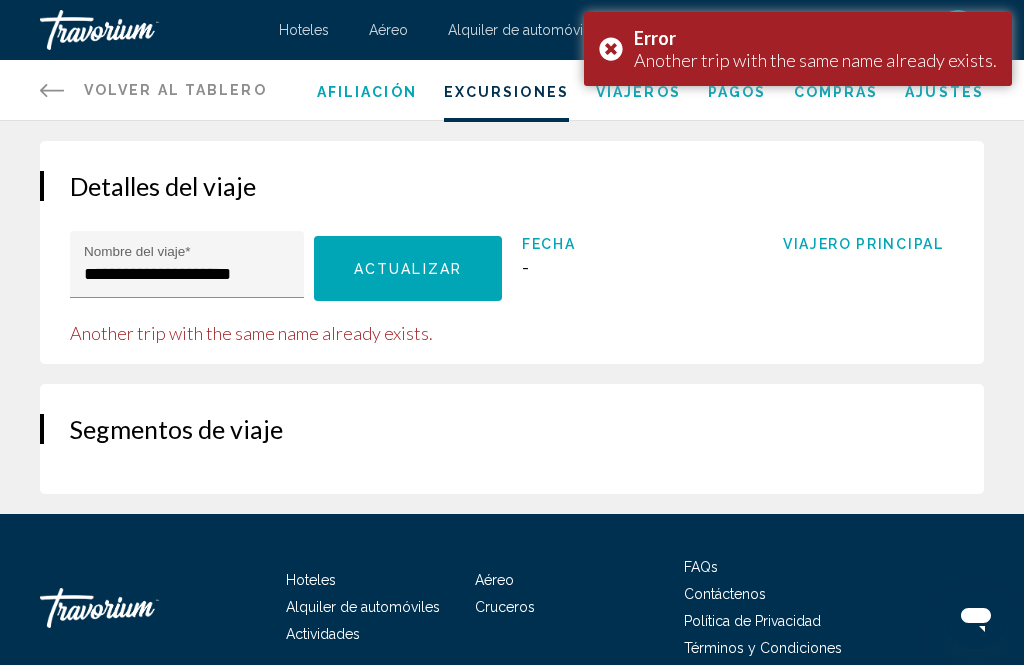 click on "Afiliación" at bounding box center [367, 92] 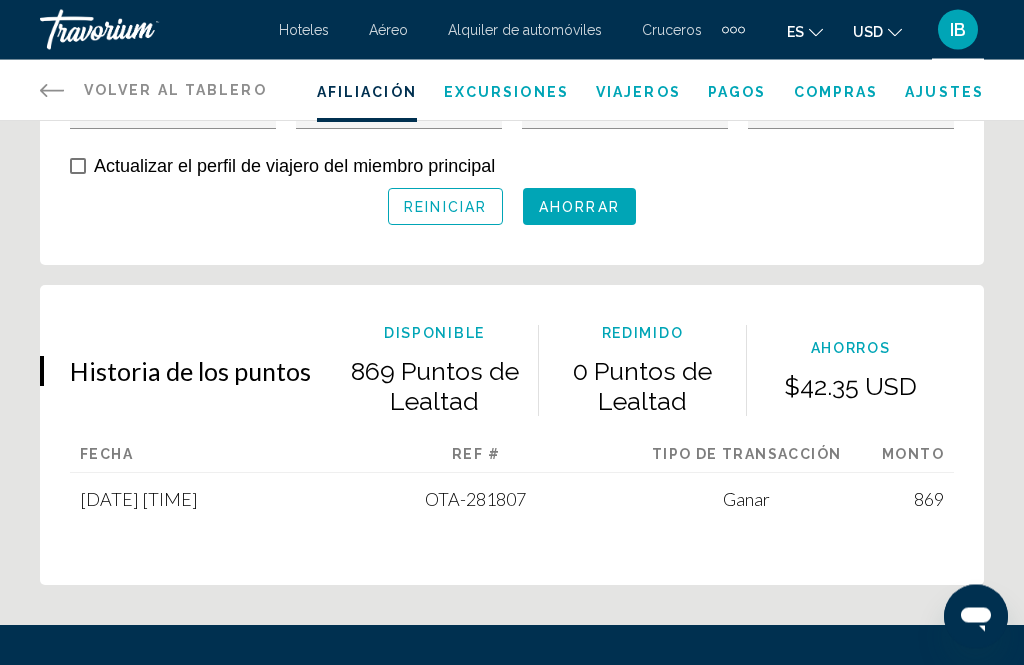 scroll, scrollTop: 1305, scrollLeft: 0, axis: vertical 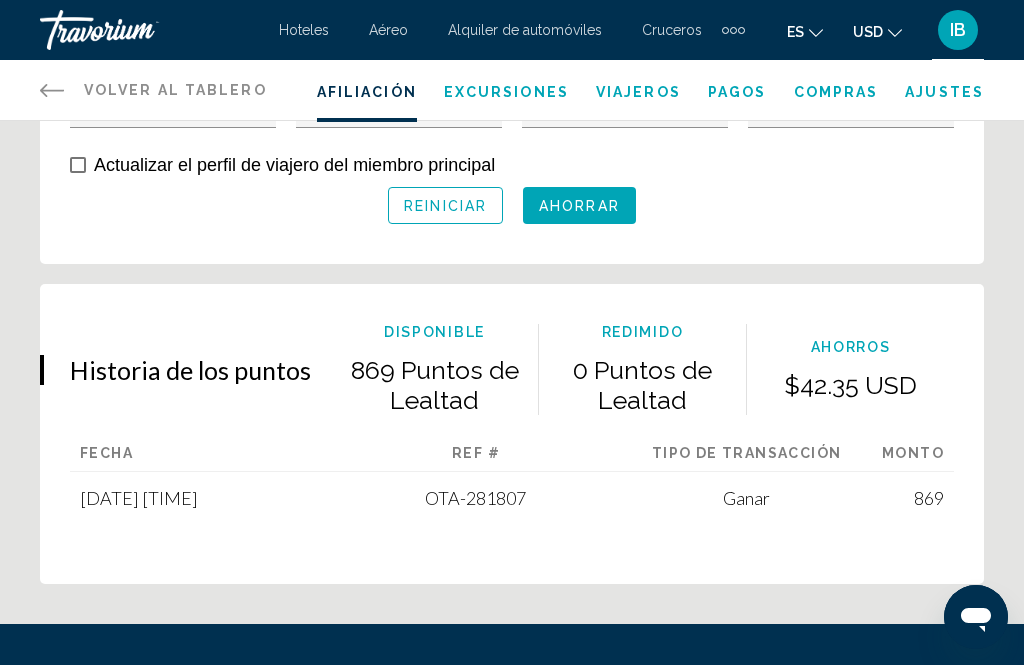 click on "Actualizar el perfil de viajero del miembro principal" at bounding box center (282, 165) 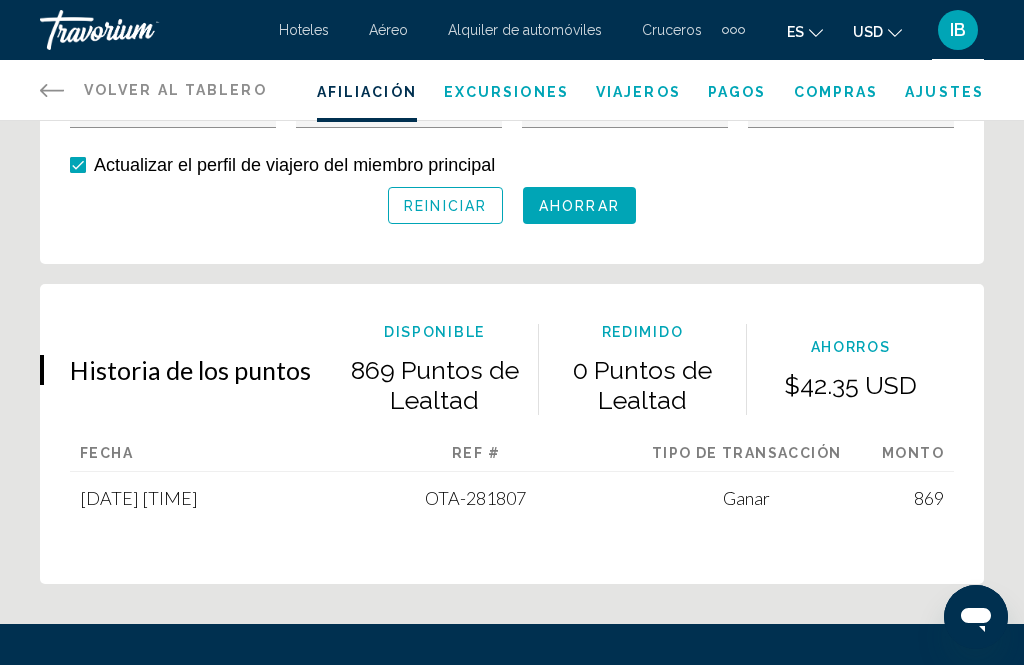click on "Ahorrar" at bounding box center (579, 206) 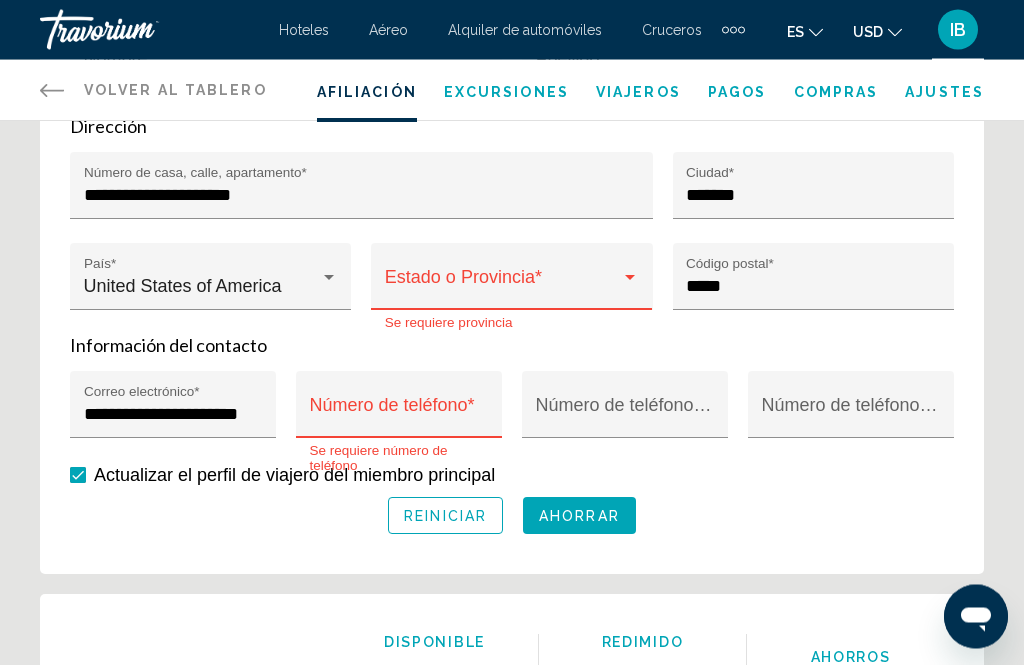 scroll, scrollTop: 982, scrollLeft: 0, axis: vertical 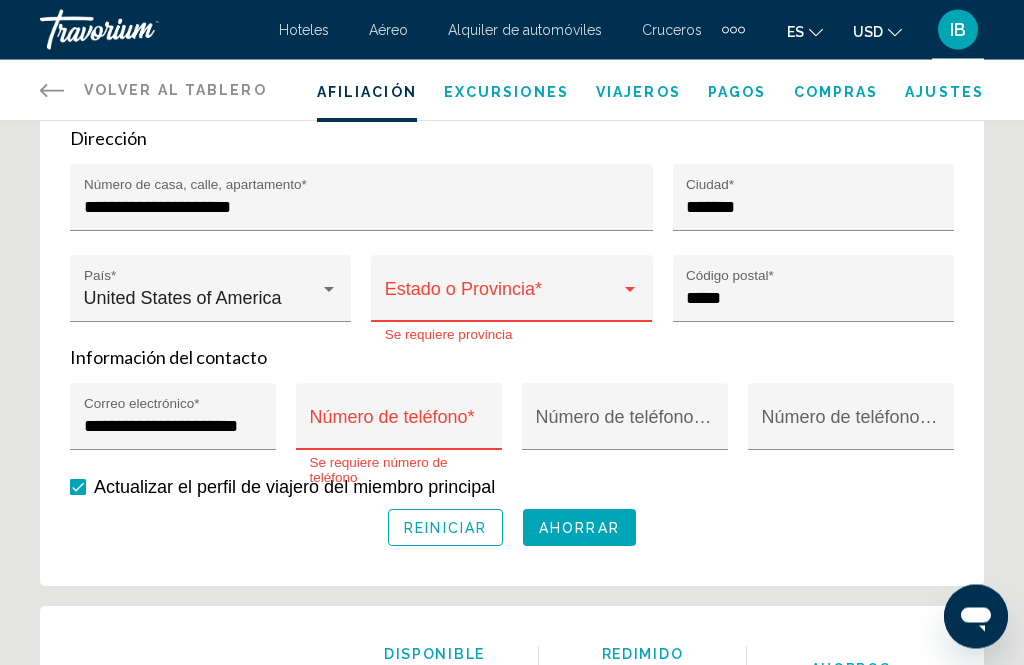 click at bounding box center (630, 291) 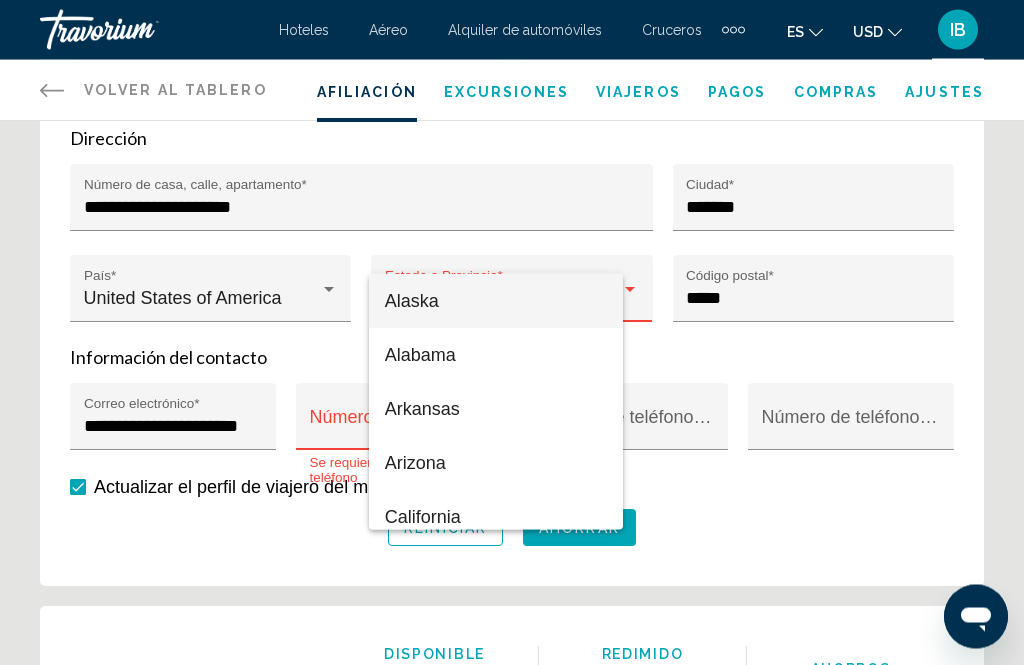 scroll, scrollTop: 983, scrollLeft: 0, axis: vertical 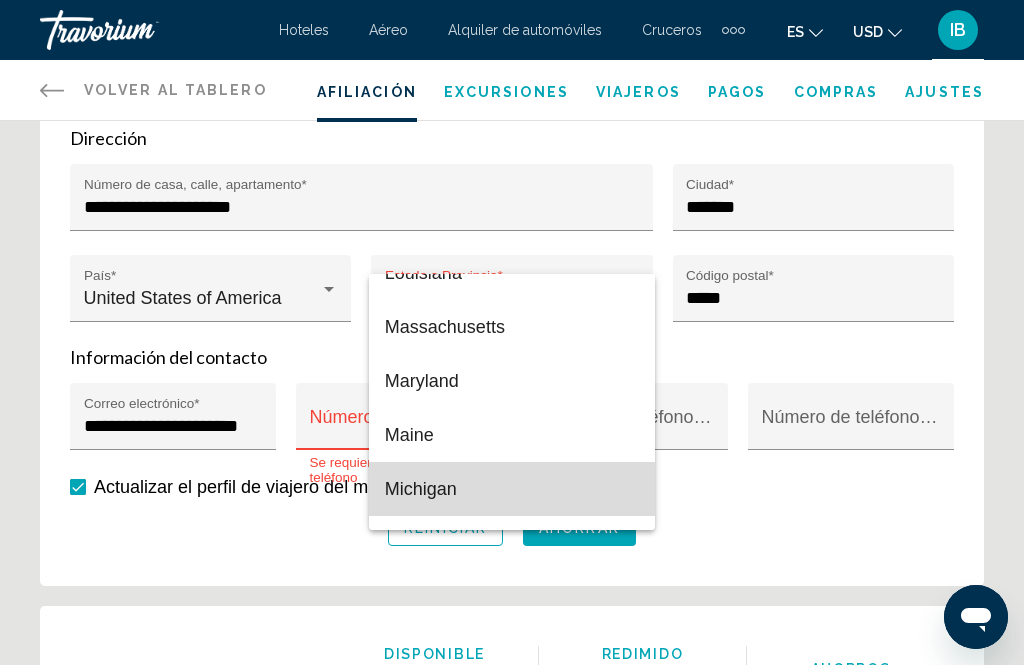click on "Michigan" at bounding box center [512, 489] 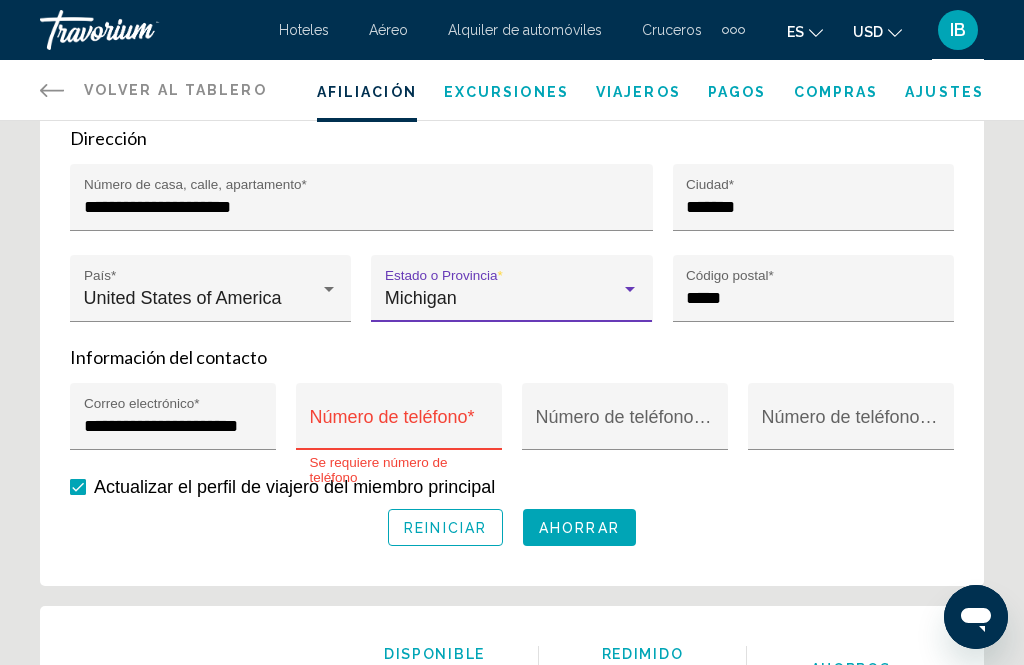 click on "Número de teléfono  *" at bounding box center [399, 426] 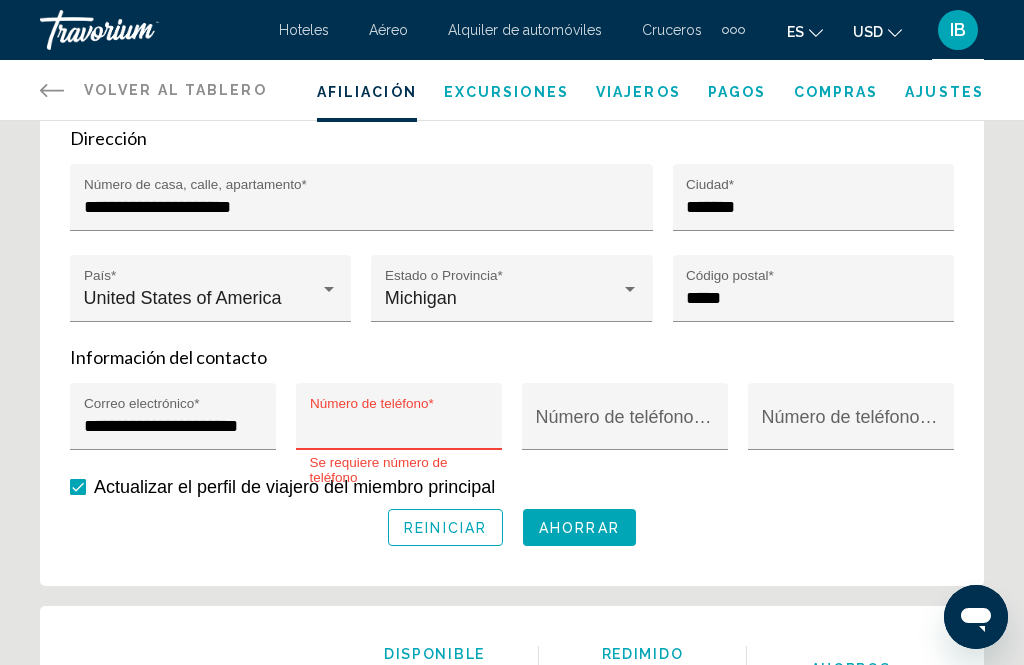 scroll, scrollTop: 982, scrollLeft: 0, axis: vertical 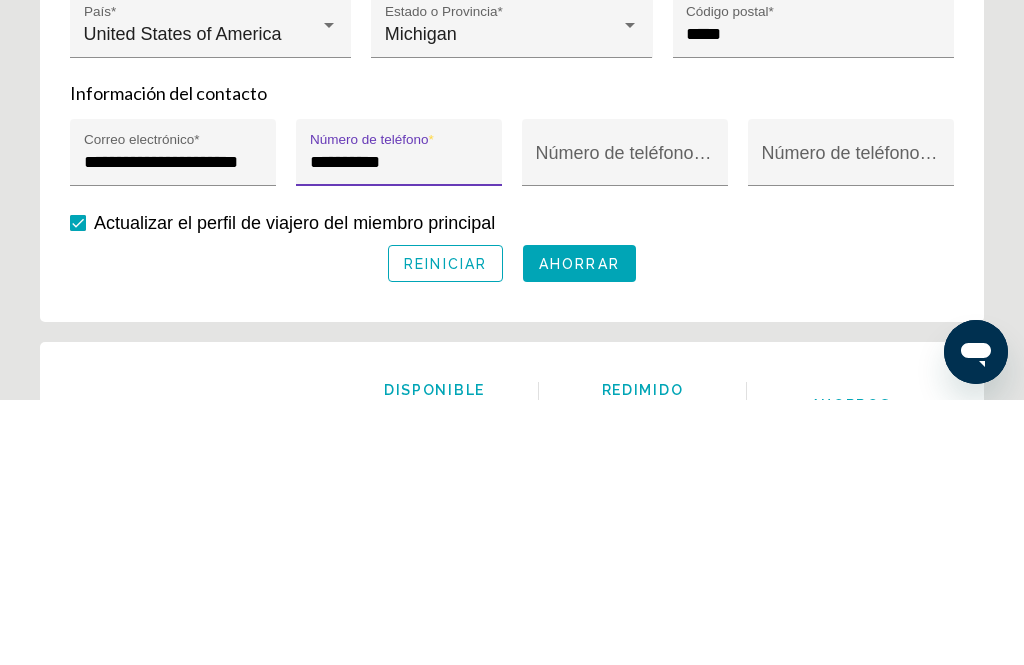 type on "**********" 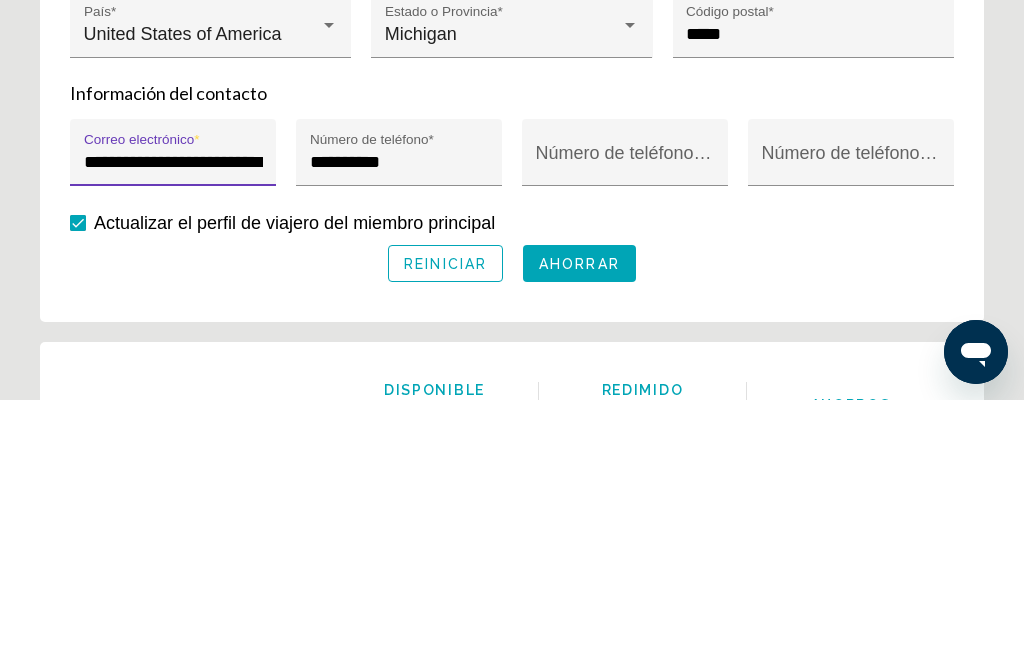 click on "**********" at bounding box center [173, 417] 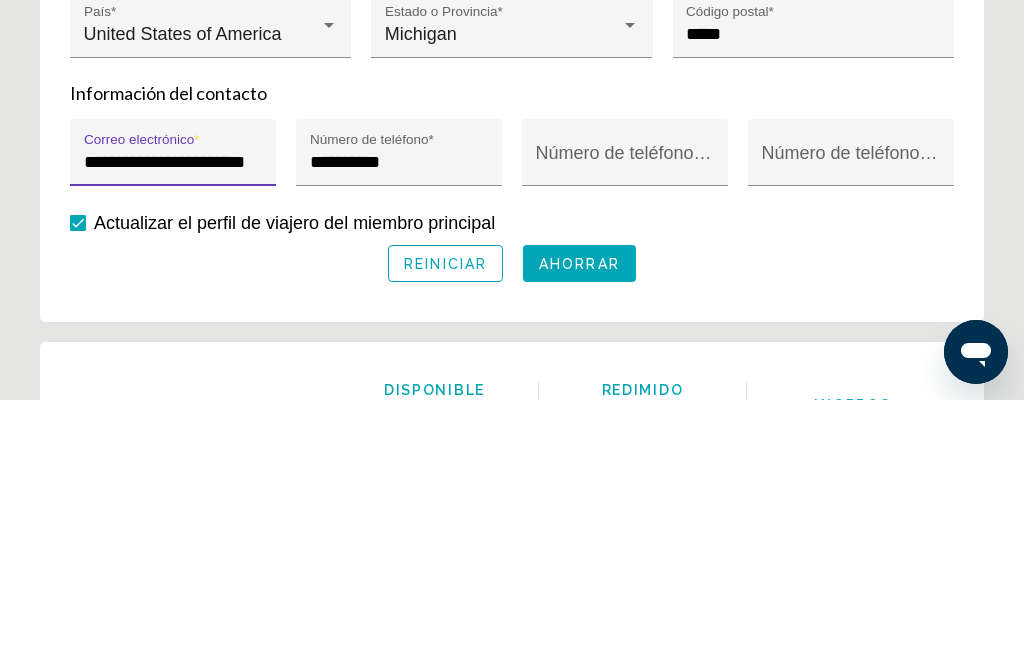 type on "**********" 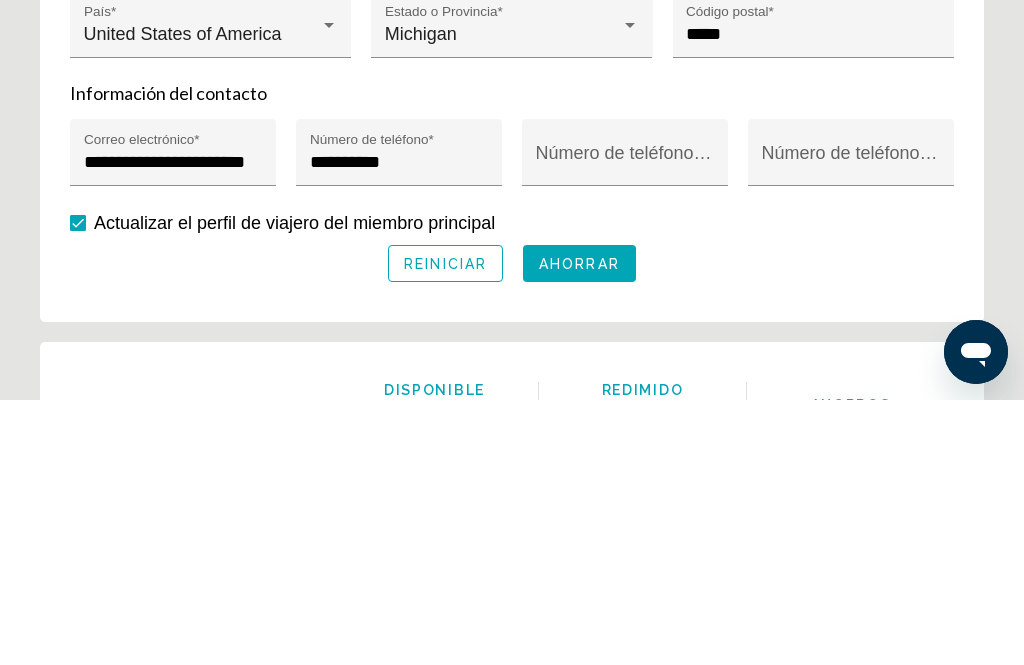 scroll, scrollTop: 1248, scrollLeft: 0, axis: vertical 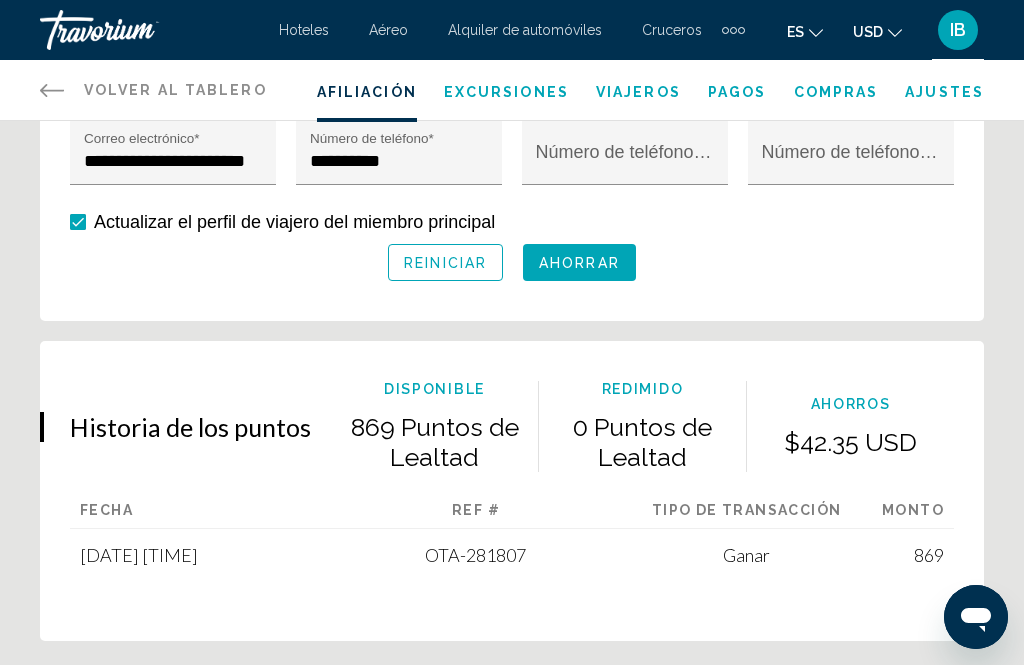 click on "Número de teléfono móvil" at bounding box center (625, 161) 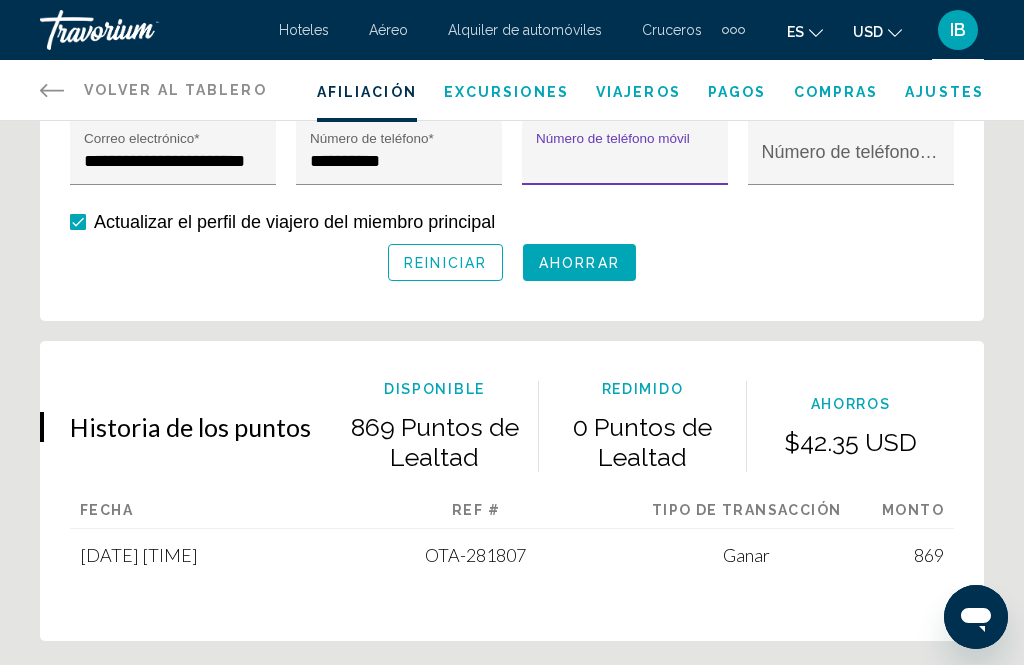 scroll, scrollTop: 1247, scrollLeft: 0, axis: vertical 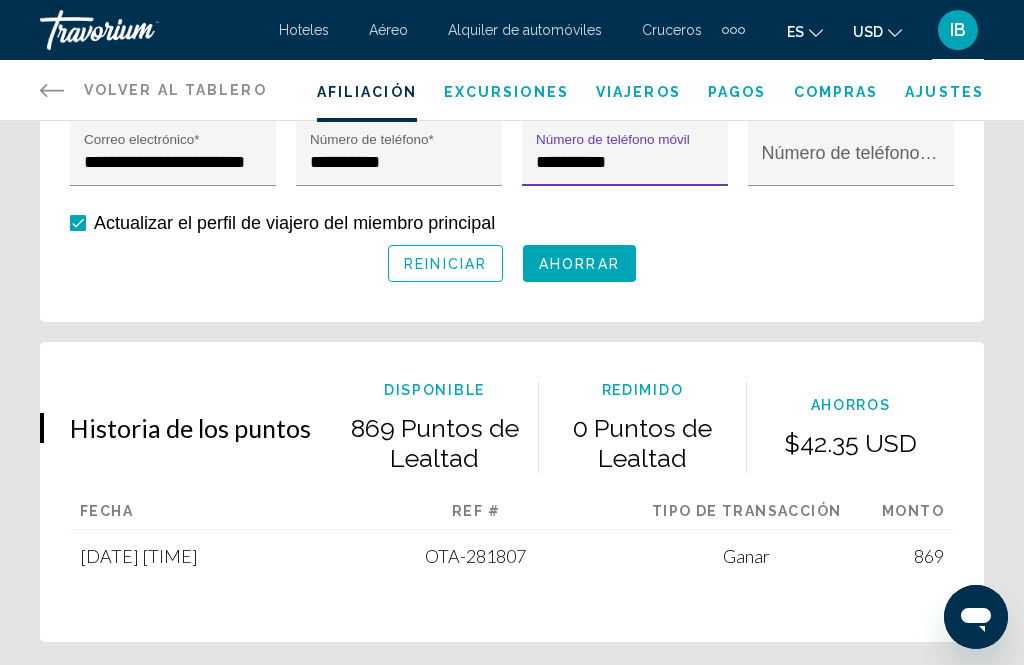 type on "**********" 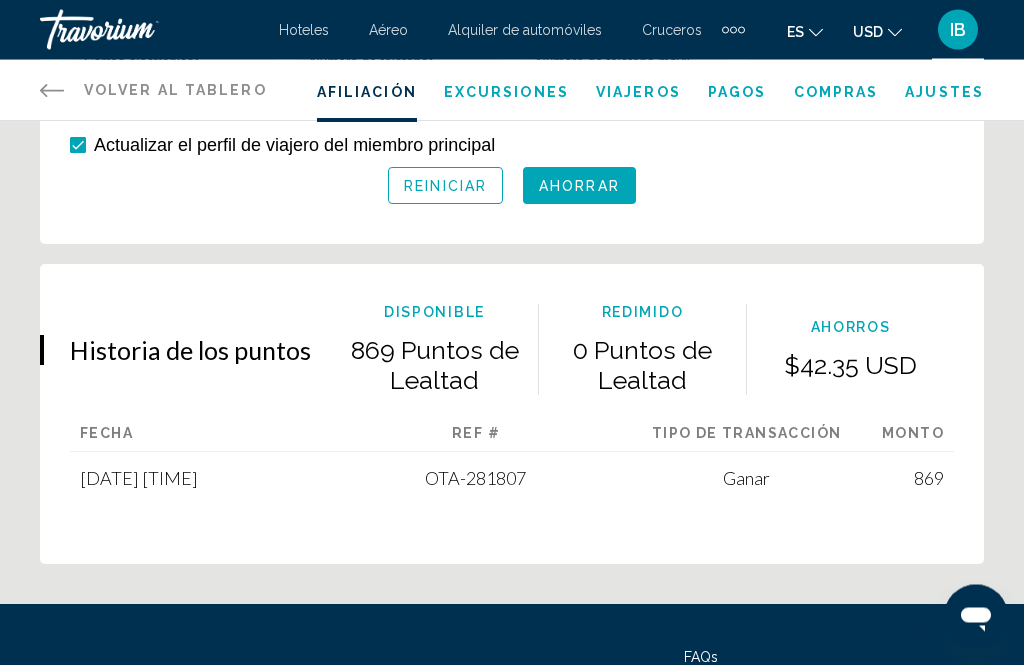 scroll, scrollTop: 1314, scrollLeft: 0, axis: vertical 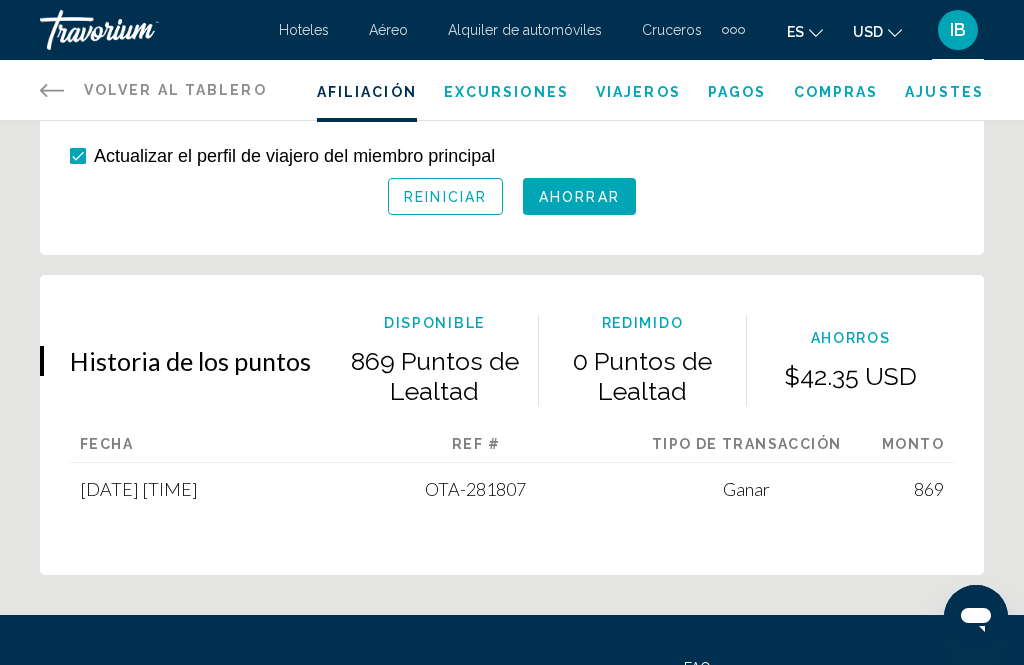 click on "Ahorrar" at bounding box center (579, 196) 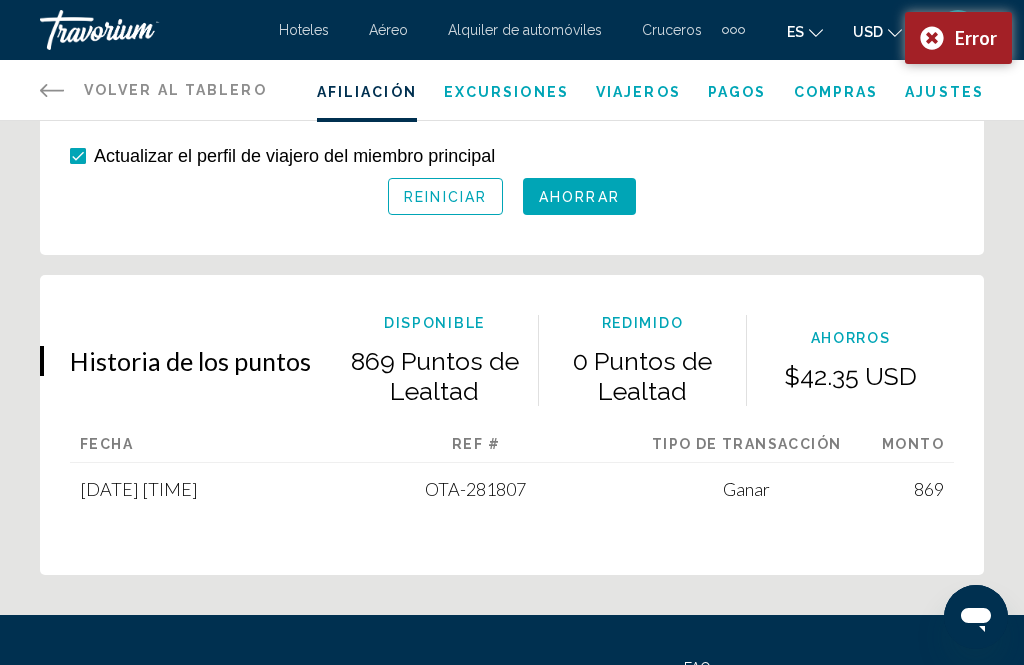 click on "Reiniciar" at bounding box center (445, 197) 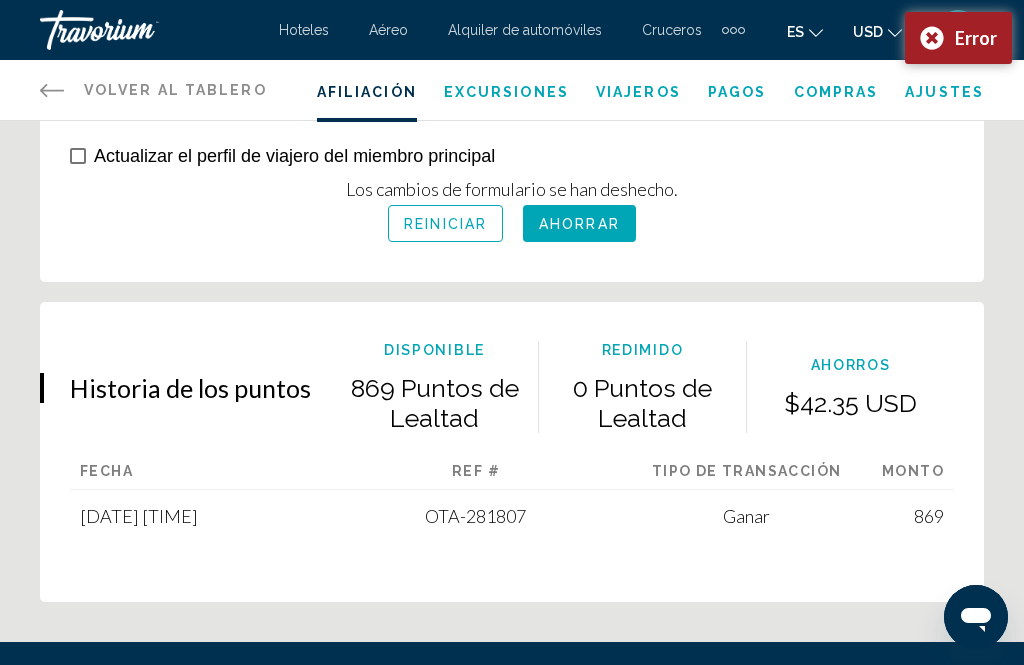 click on "Reiniciar" at bounding box center (445, 223) 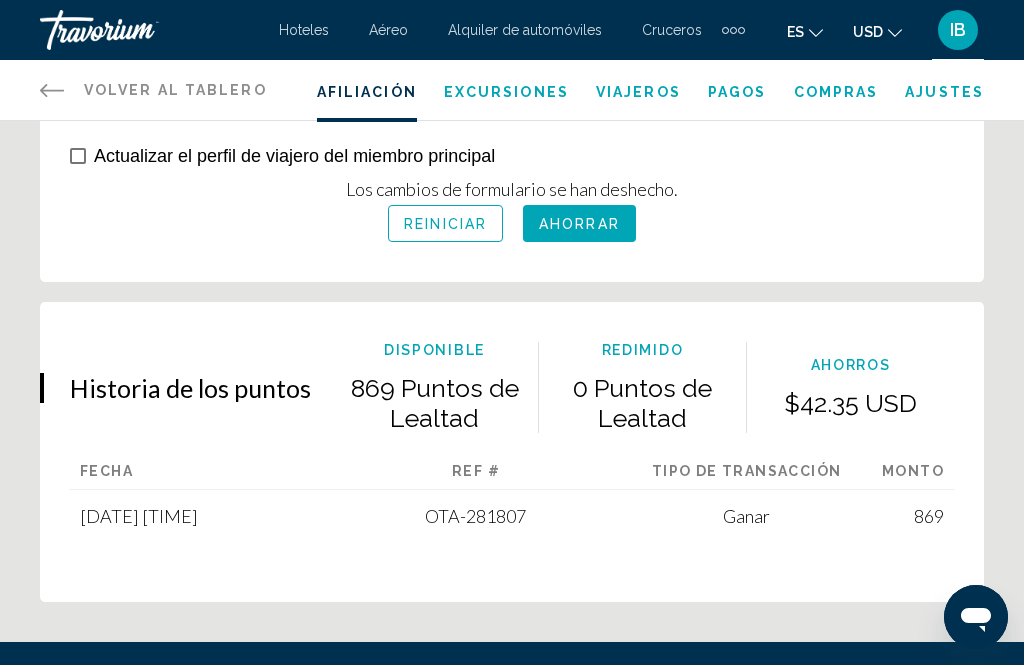 click on "Reiniciar" at bounding box center [445, 224] 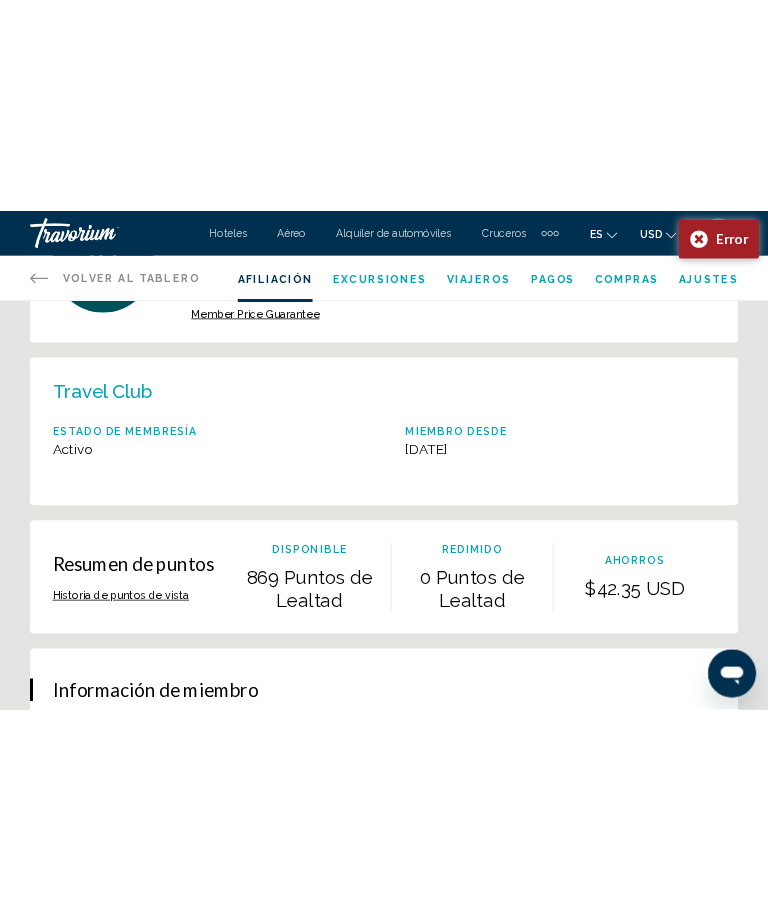 scroll, scrollTop: 0, scrollLeft: 0, axis: both 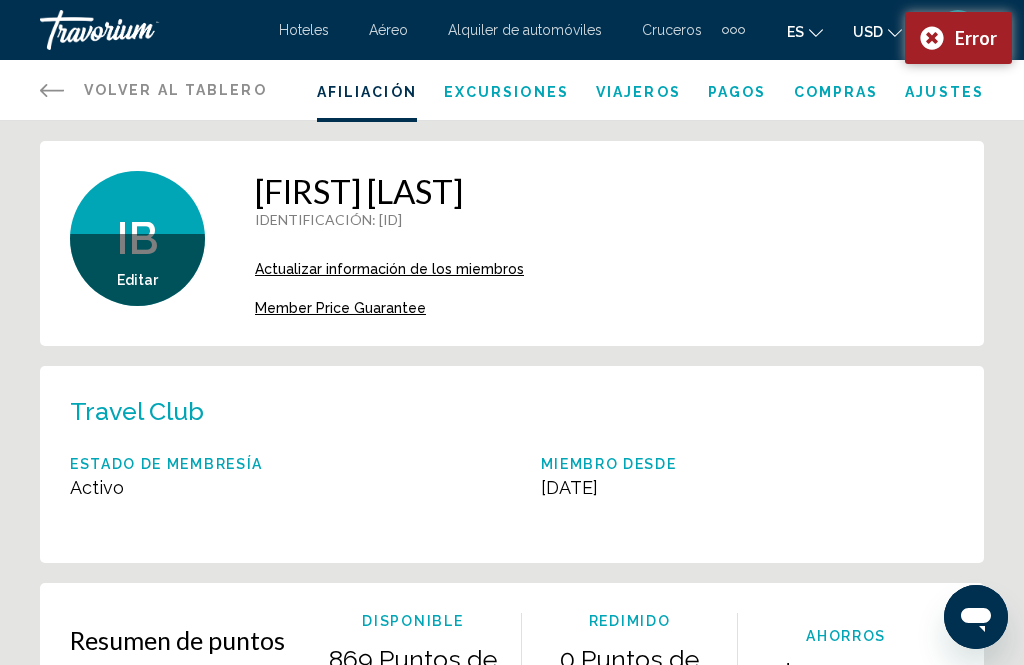 click on "Error" at bounding box center [958, 38] 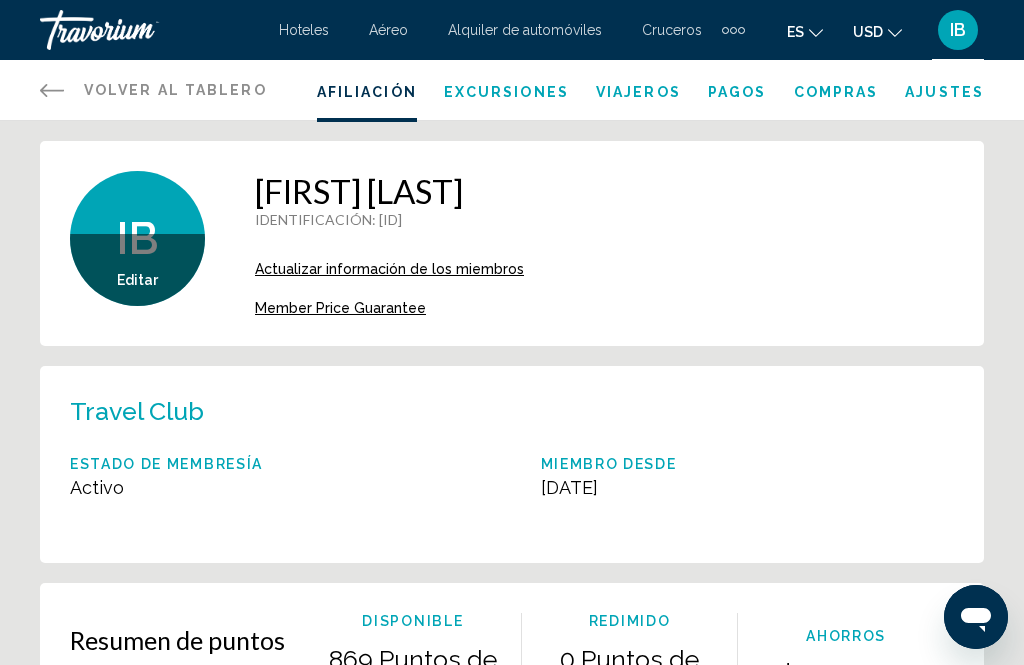 click on "Cruceros" at bounding box center [672, 30] 